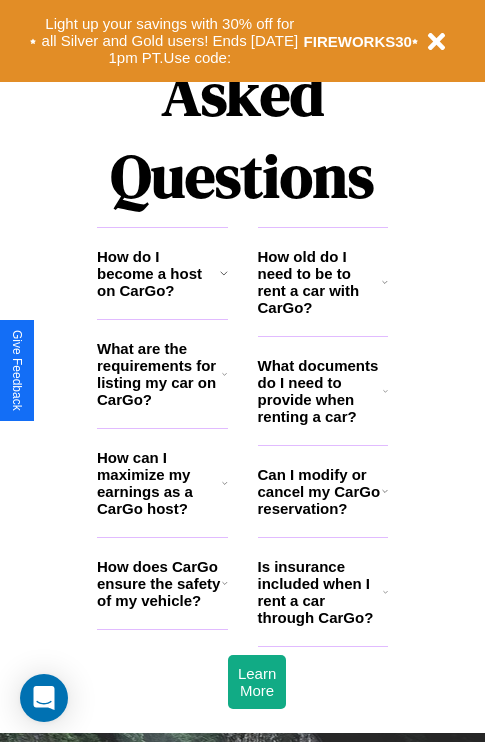 scroll, scrollTop: 2423, scrollLeft: 0, axis: vertical 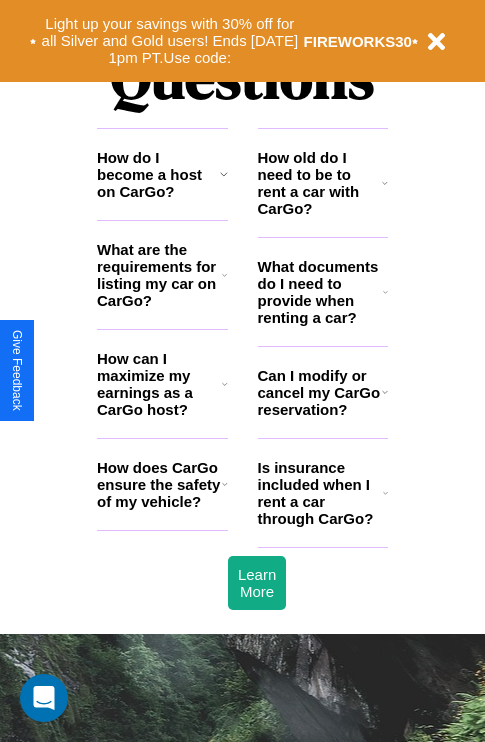 click 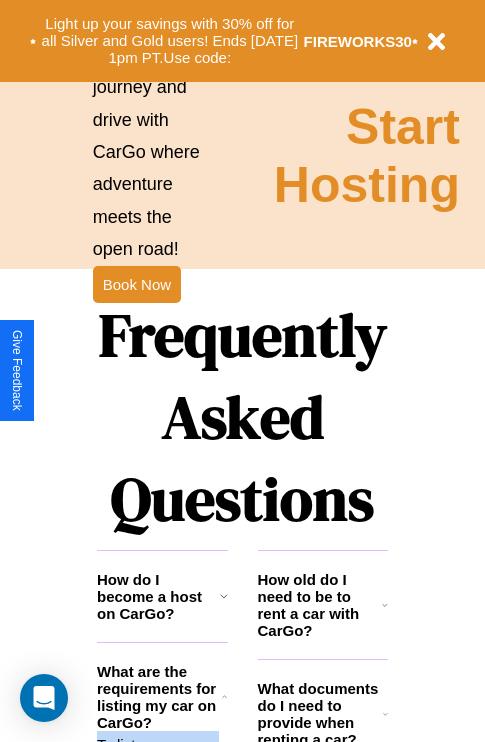 scroll, scrollTop: 308, scrollLeft: 0, axis: vertical 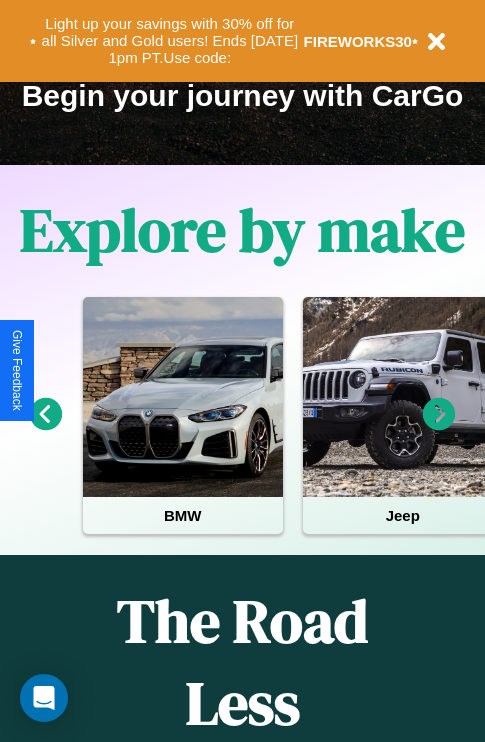 click 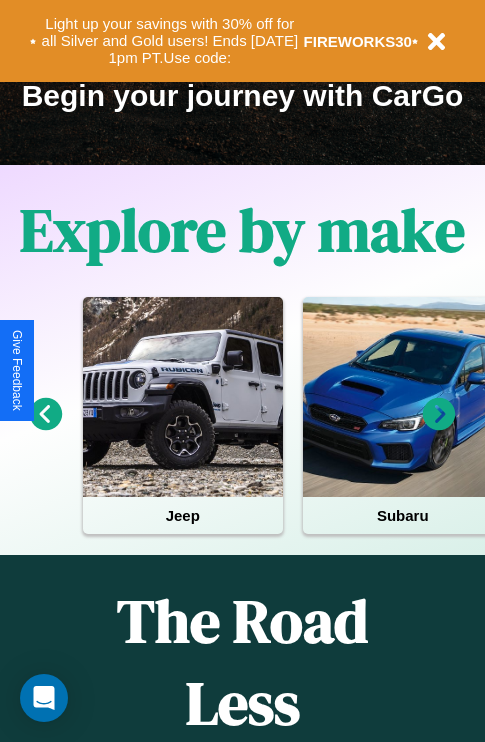 click 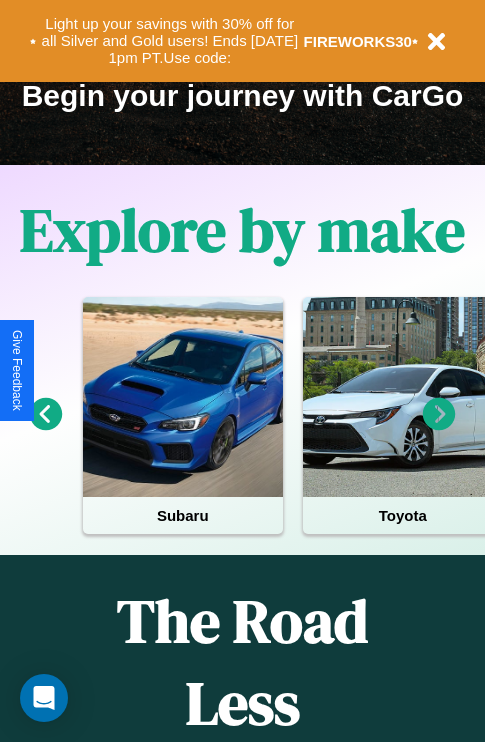 click 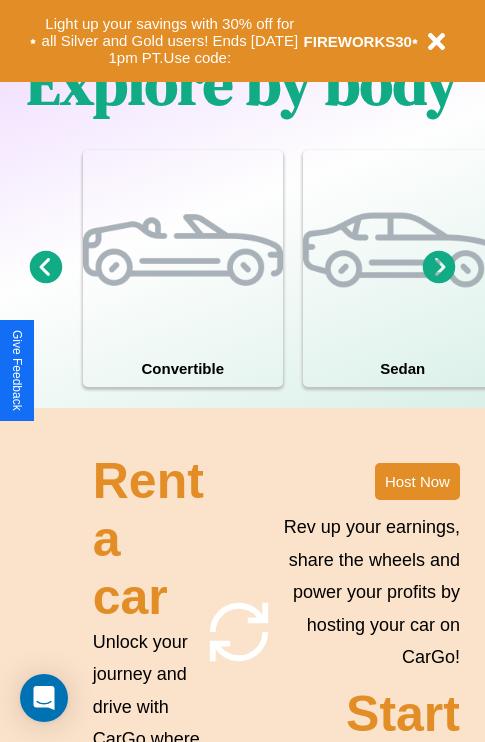 scroll, scrollTop: 1558, scrollLeft: 0, axis: vertical 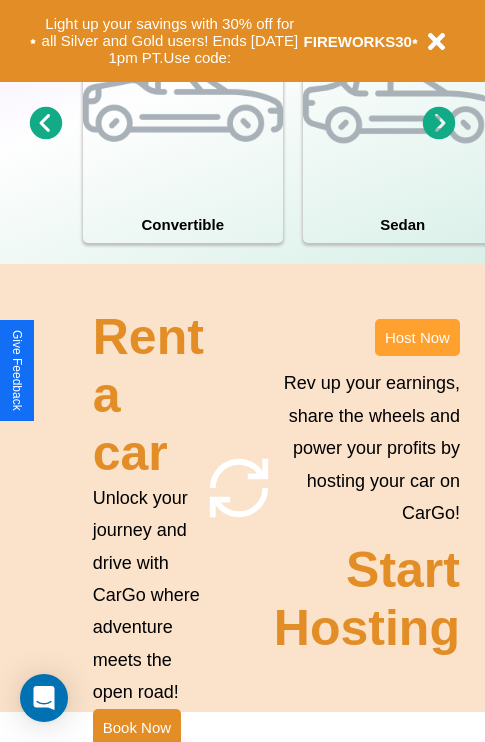 click on "Host Now" at bounding box center [417, 337] 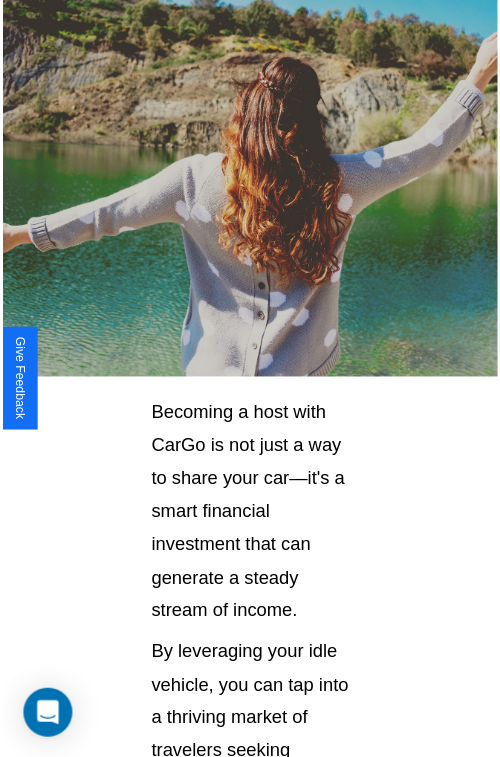 scroll, scrollTop: 1417, scrollLeft: 0, axis: vertical 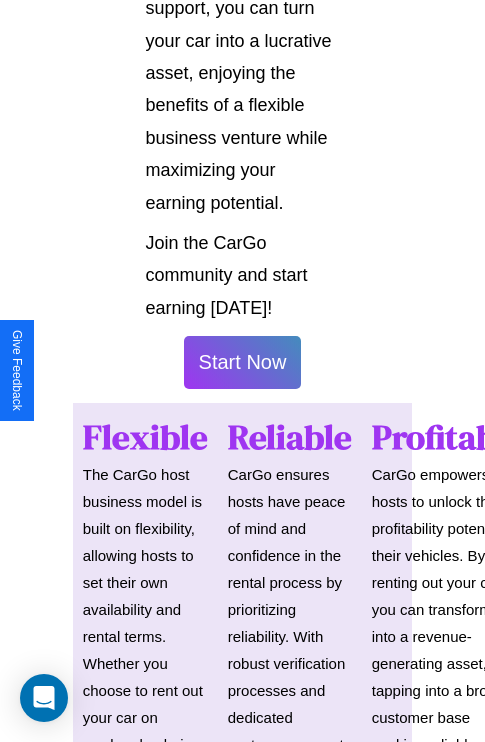 click on "Start Now" at bounding box center (243, 362) 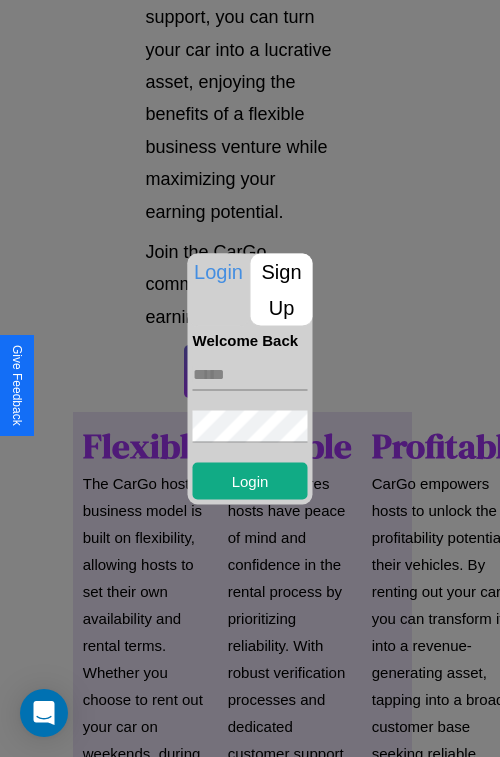 click on "Sign Up" at bounding box center [282, 289] 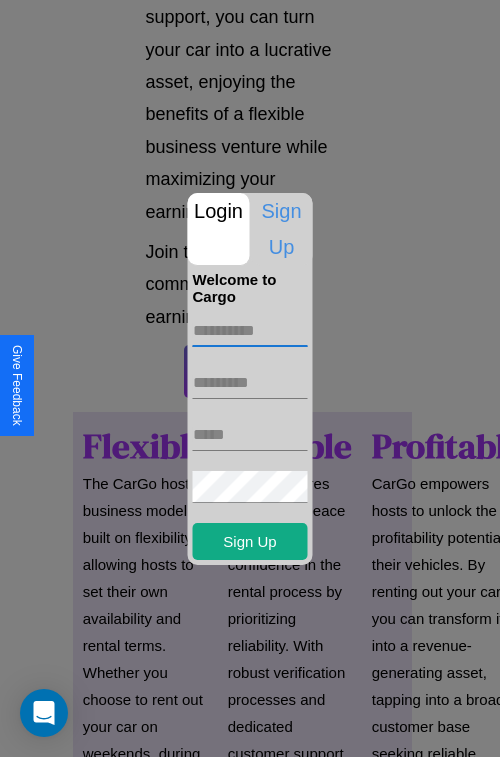 click at bounding box center (250, 331) 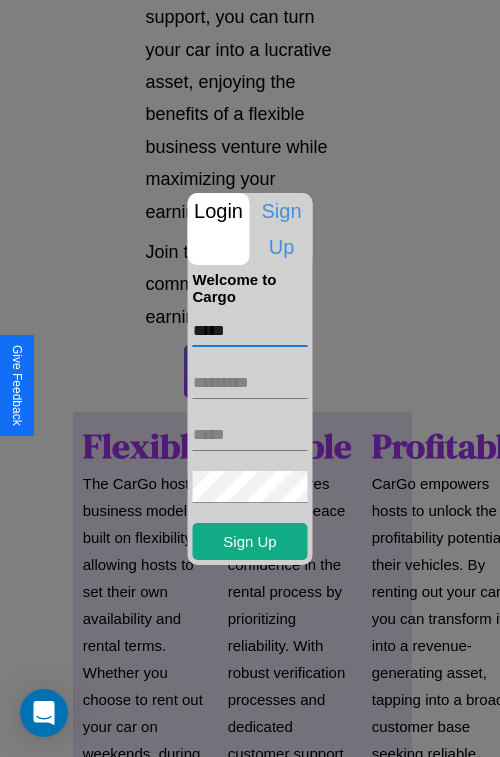 type on "*****" 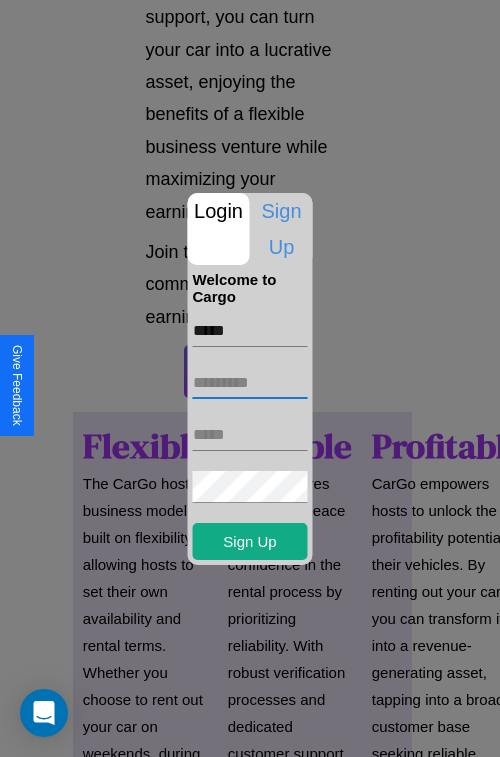 click at bounding box center (250, 383) 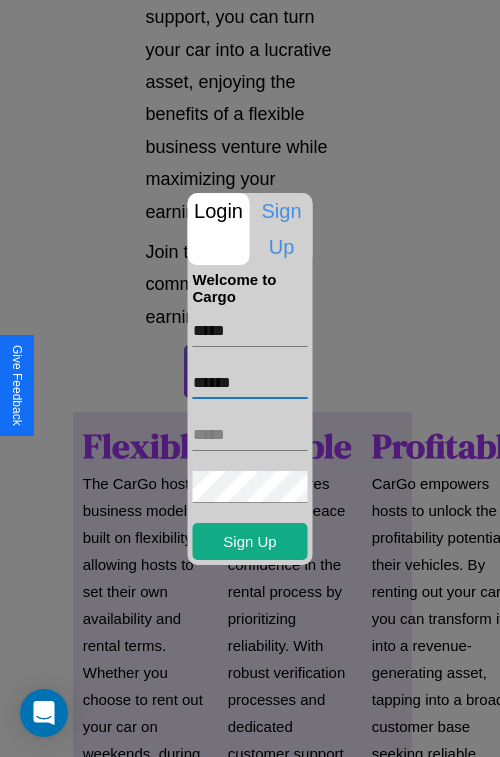 type on "******" 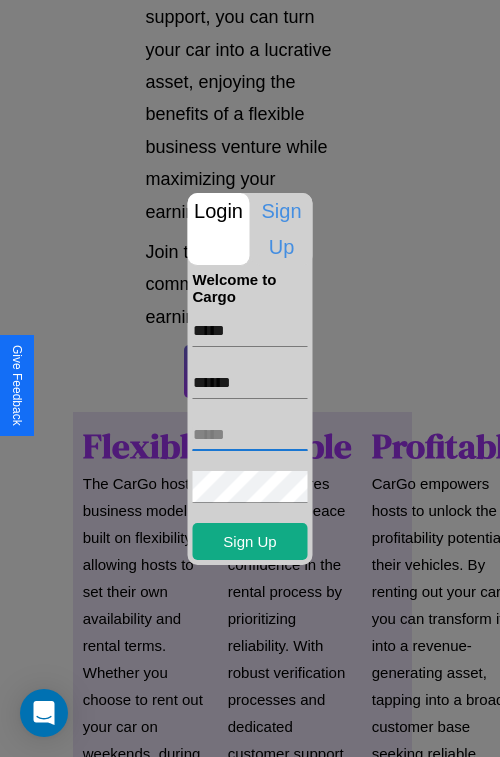 click at bounding box center (250, 435) 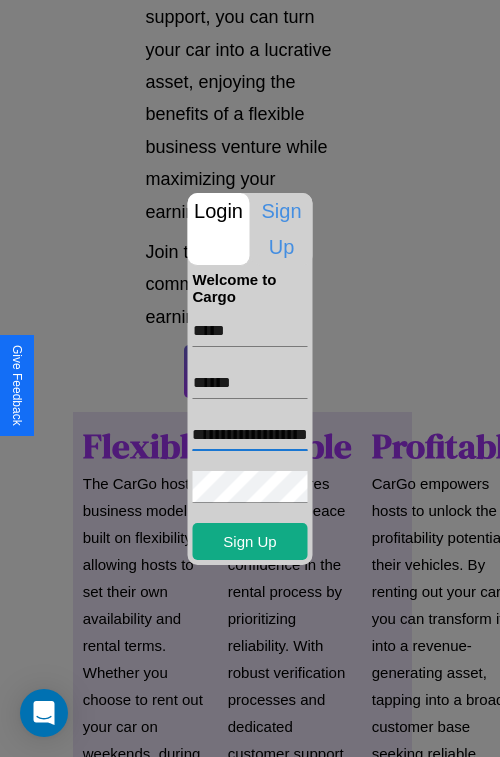 scroll, scrollTop: 0, scrollLeft: 49, axis: horizontal 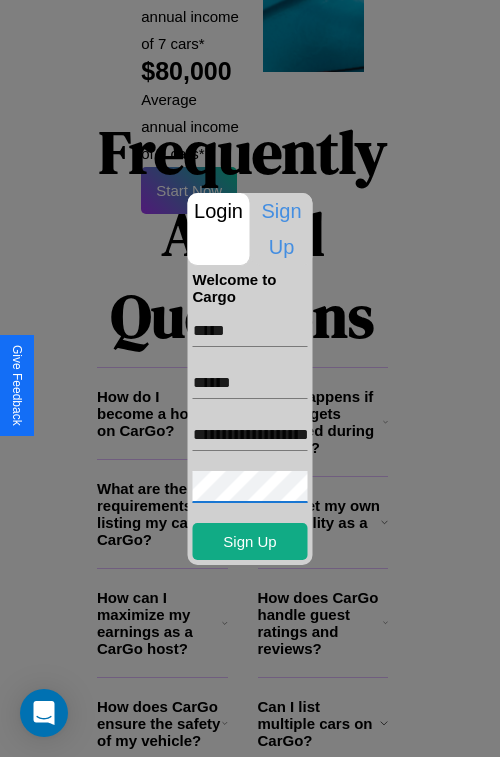 click at bounding box center [250, 378] 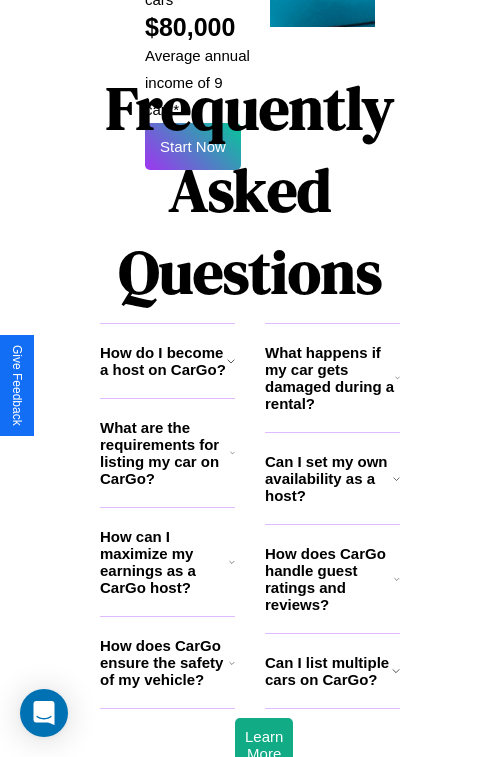 scroll, scrollTop: 1410, scrollLeft: 0, axis: vertical 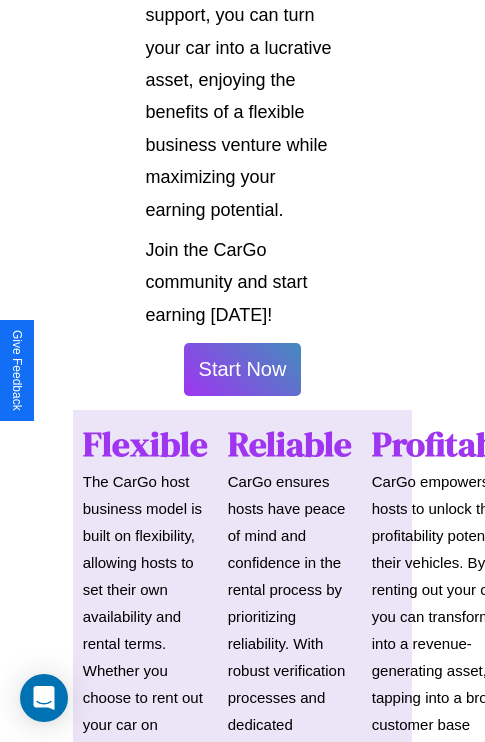 click on "Start Now" at bounding box center (243, 369) 